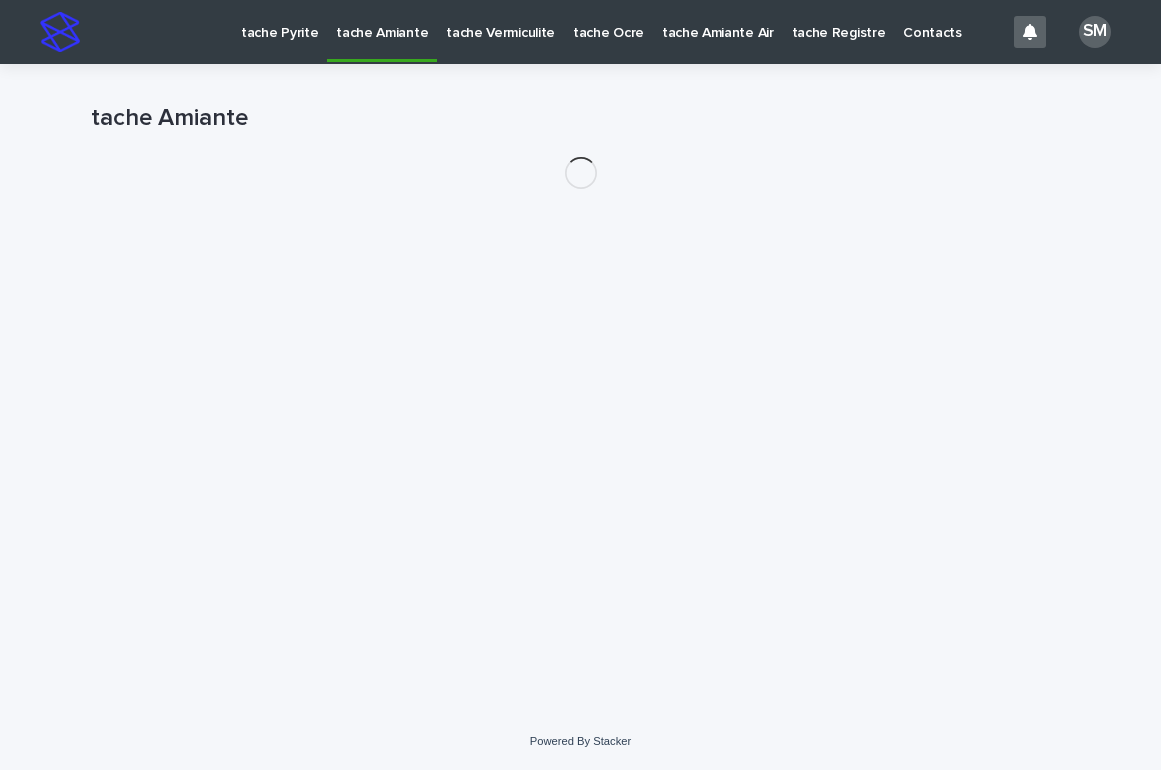 scroll, scrollTop: 0, scrollLeft: 0, axis: both 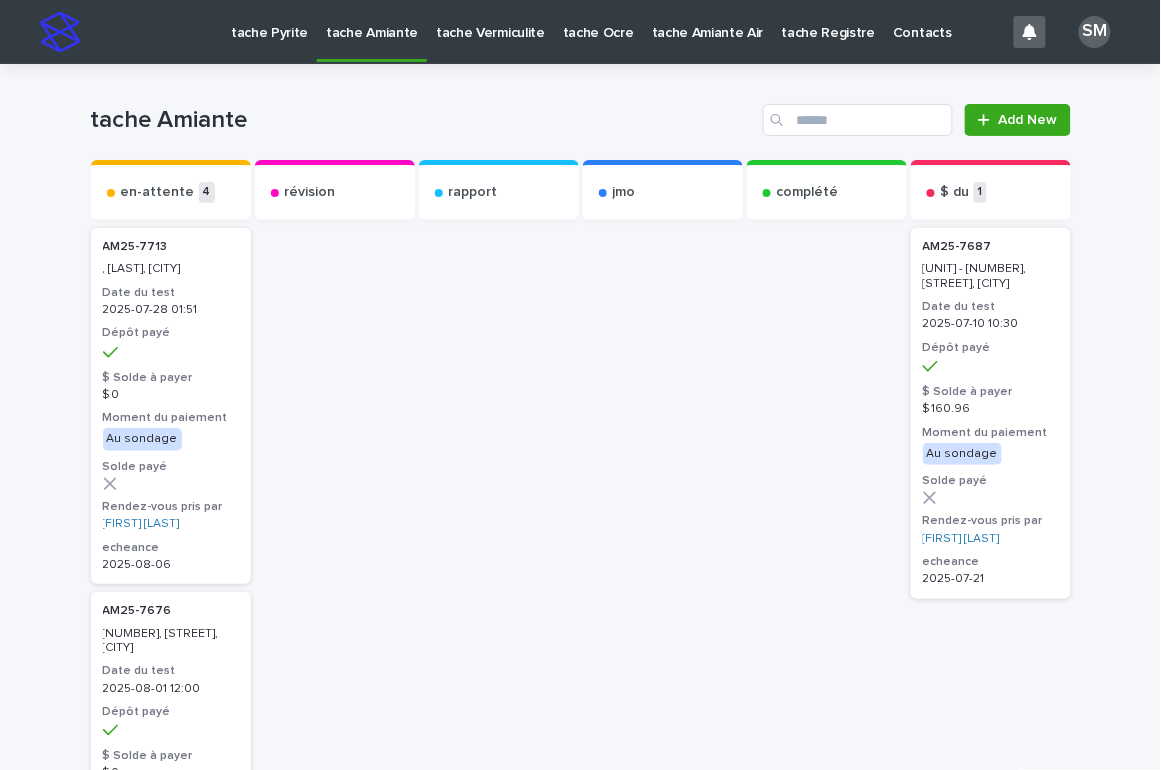 click on "tache Pyrite" at bounding box center (269, 21) 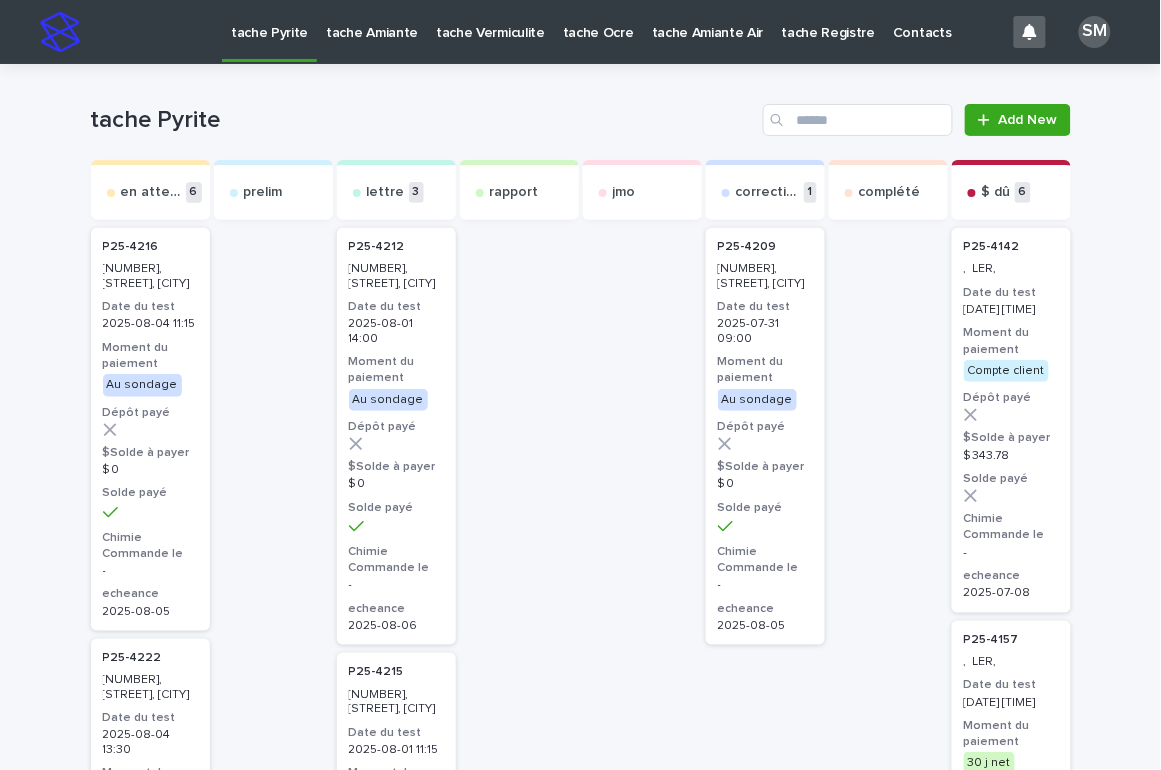 click on "tache Amiante" at bounding box center (372, 21) 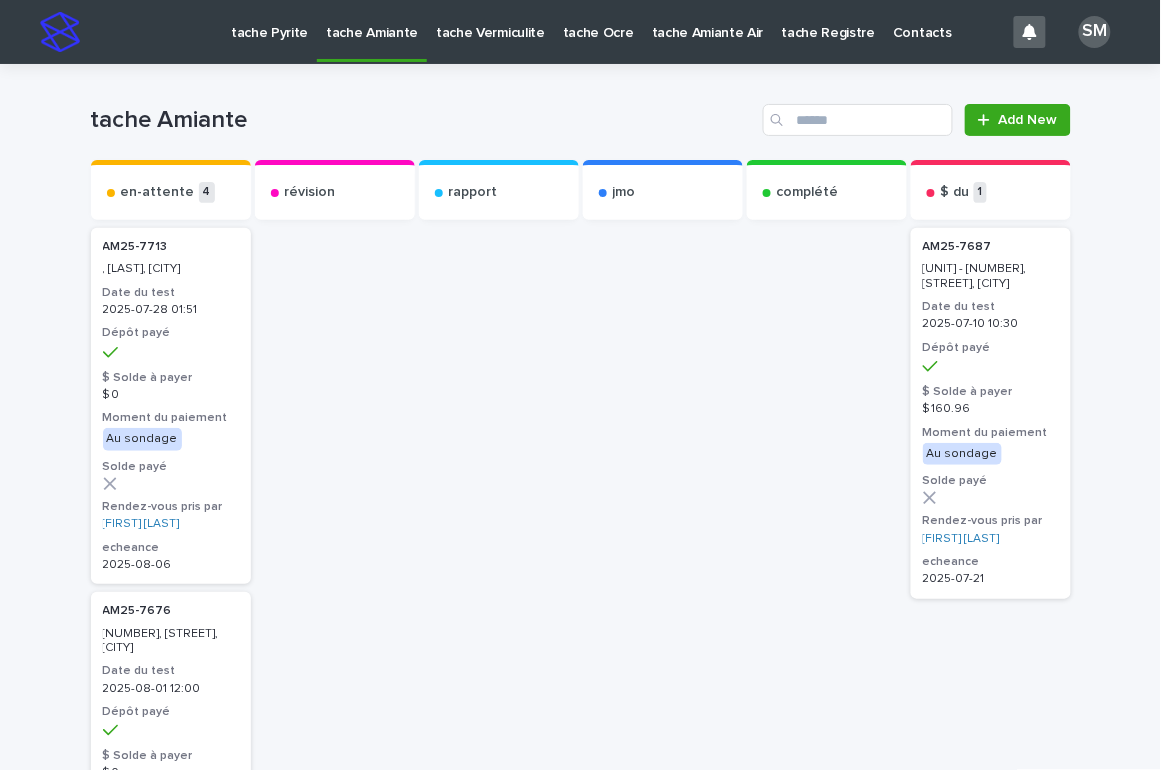 click on "tache Vermiculite" at bounding box center [490, 21] 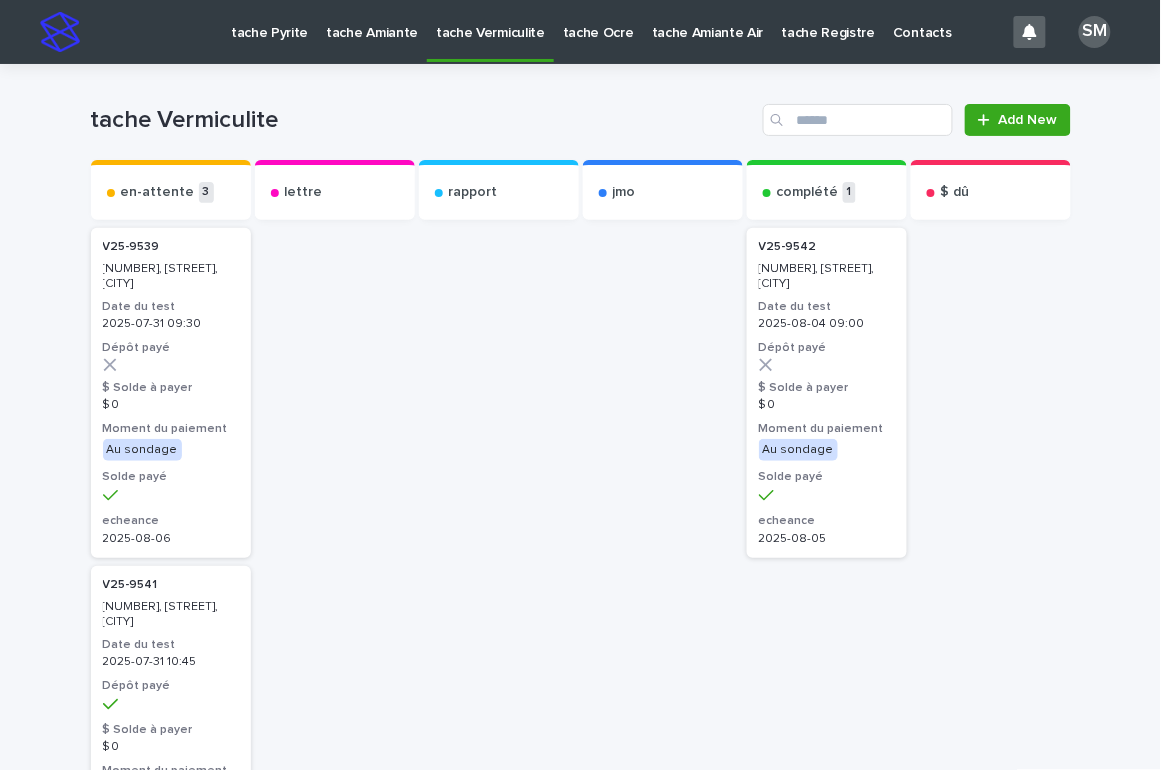 click on "tache Pyrite" at bounding box center [269, 21] 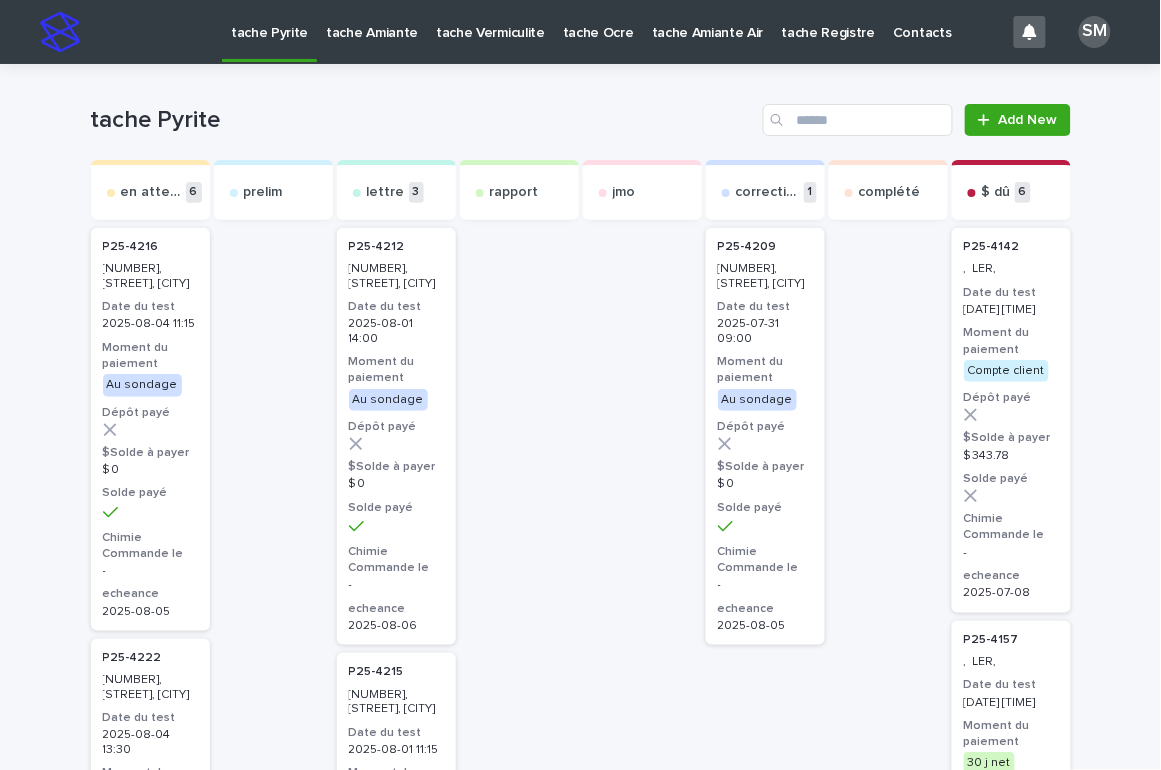 click on "tache Pyrite" at bounding box center (269, 21) 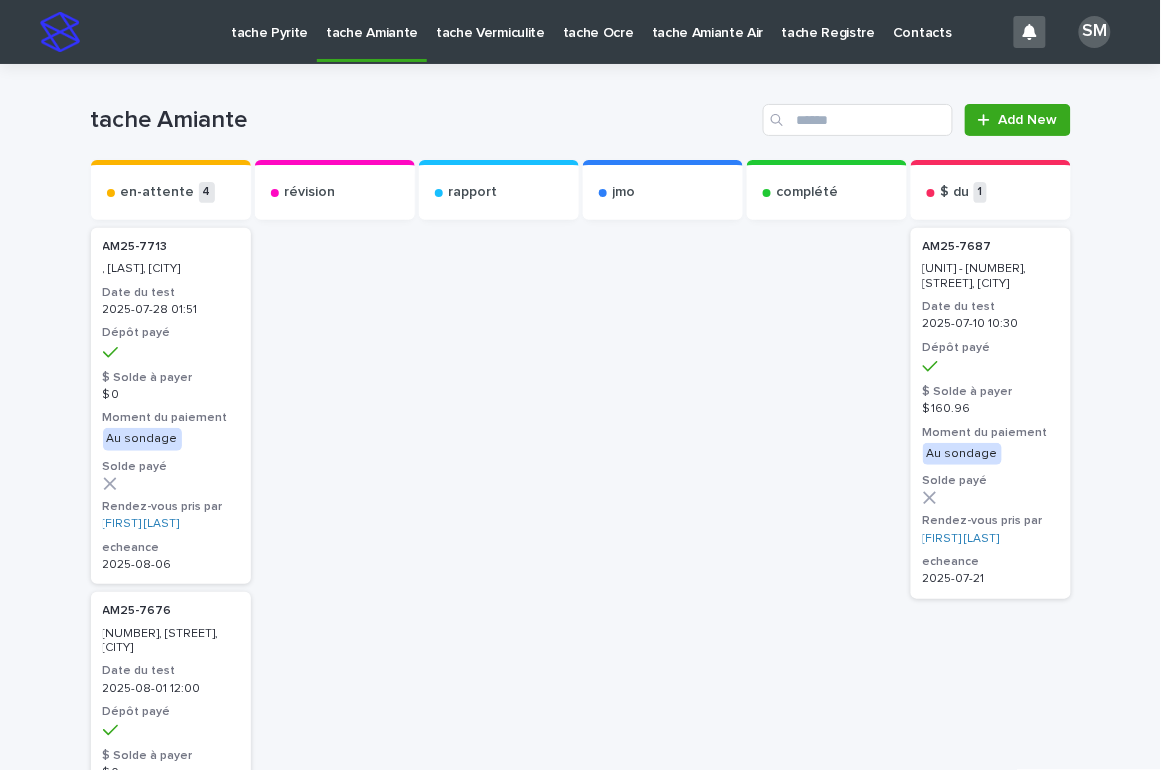 click on "tache Vermiculite" at bounding box center [490, 21] 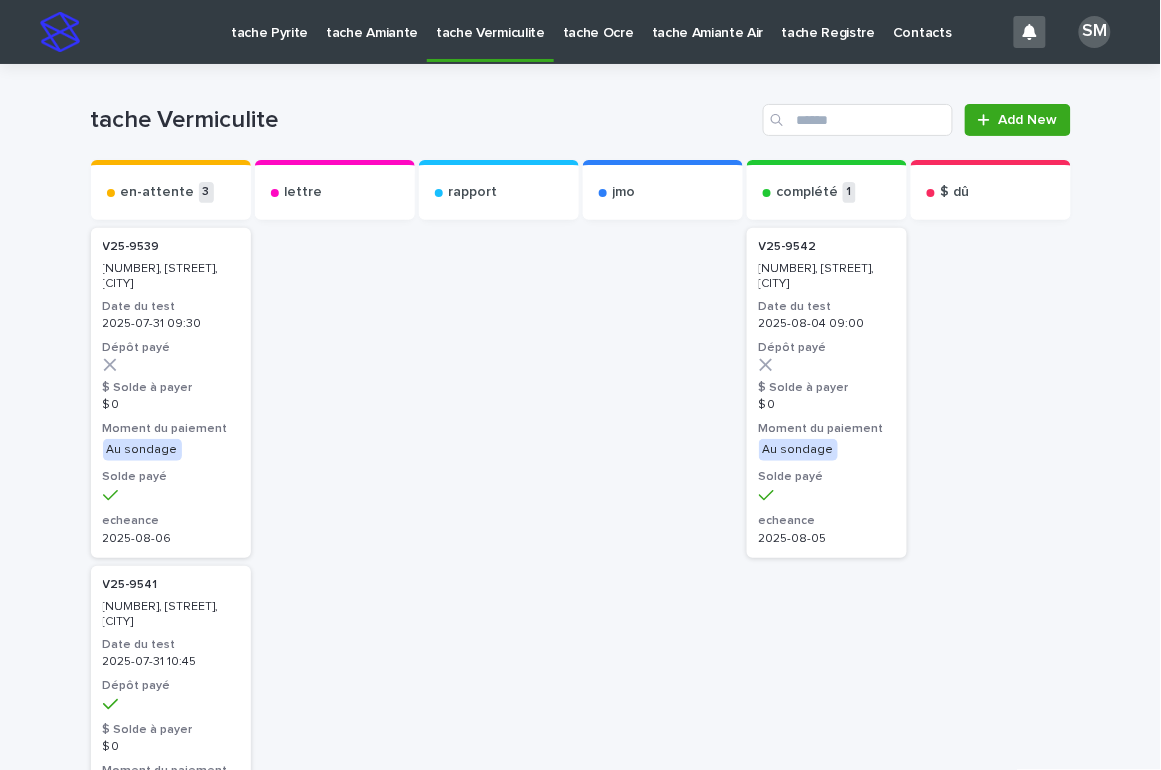 click on "tache Pyrite" at bounding box center (269, 21) 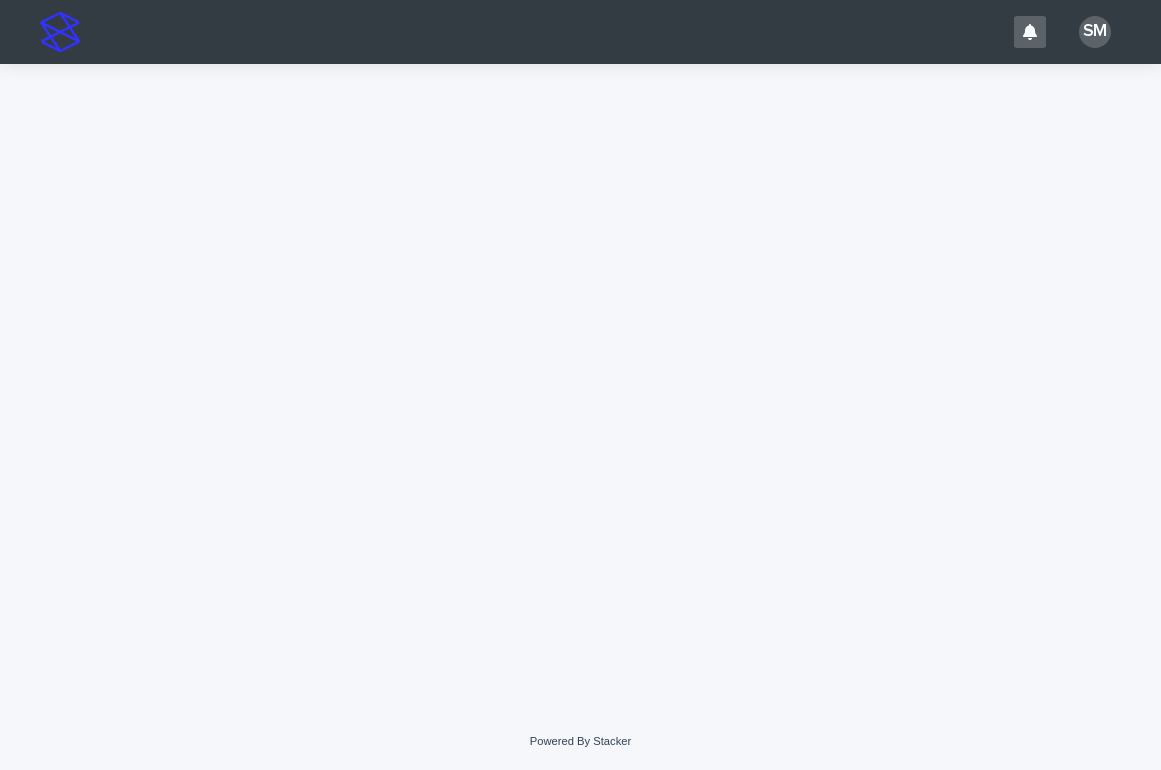 scroll, scrollTop: 0, scrollLeft: 0, axis: both 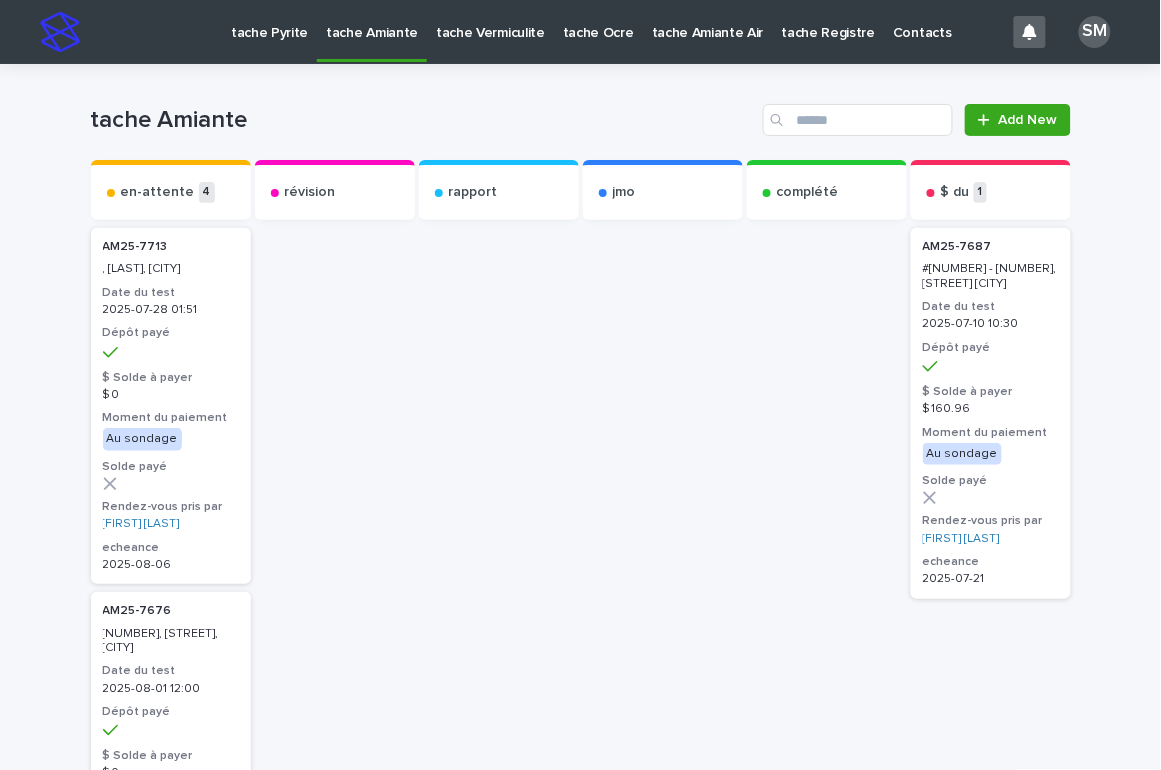 click on "tache Pyrite" at bounding box center (269, 21) 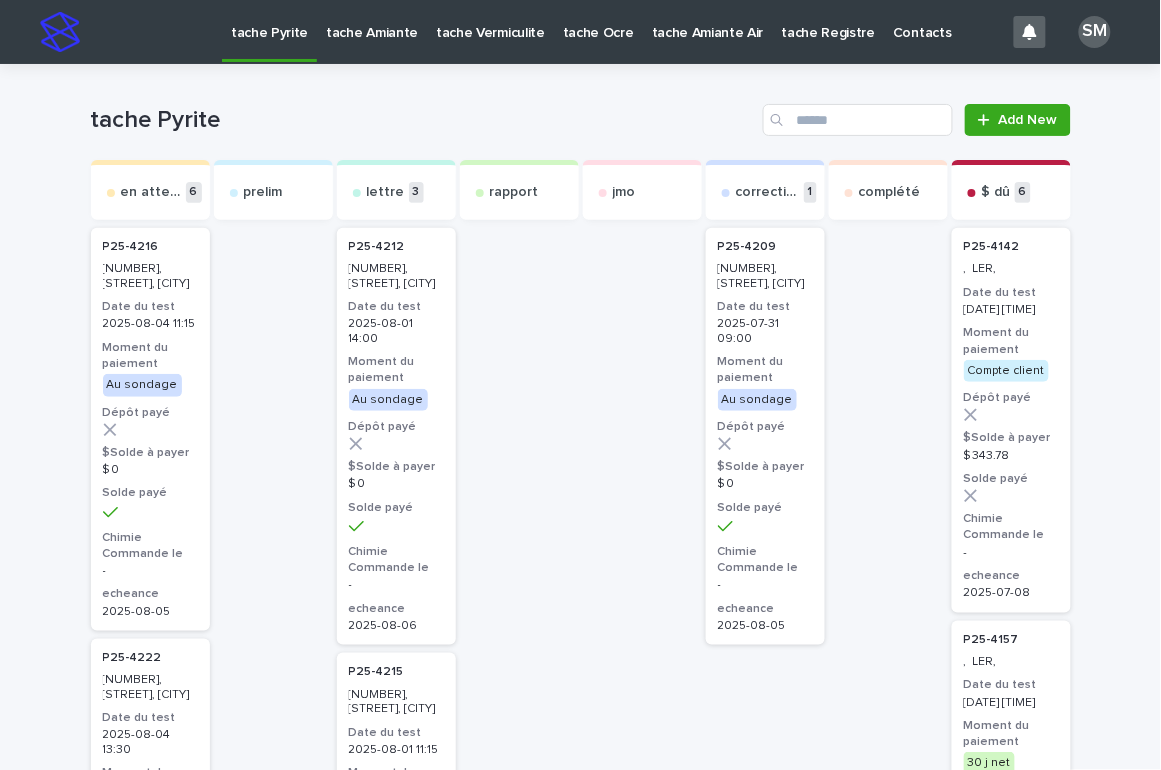 click on "tache Amiante" at bounding box center [372, 21] 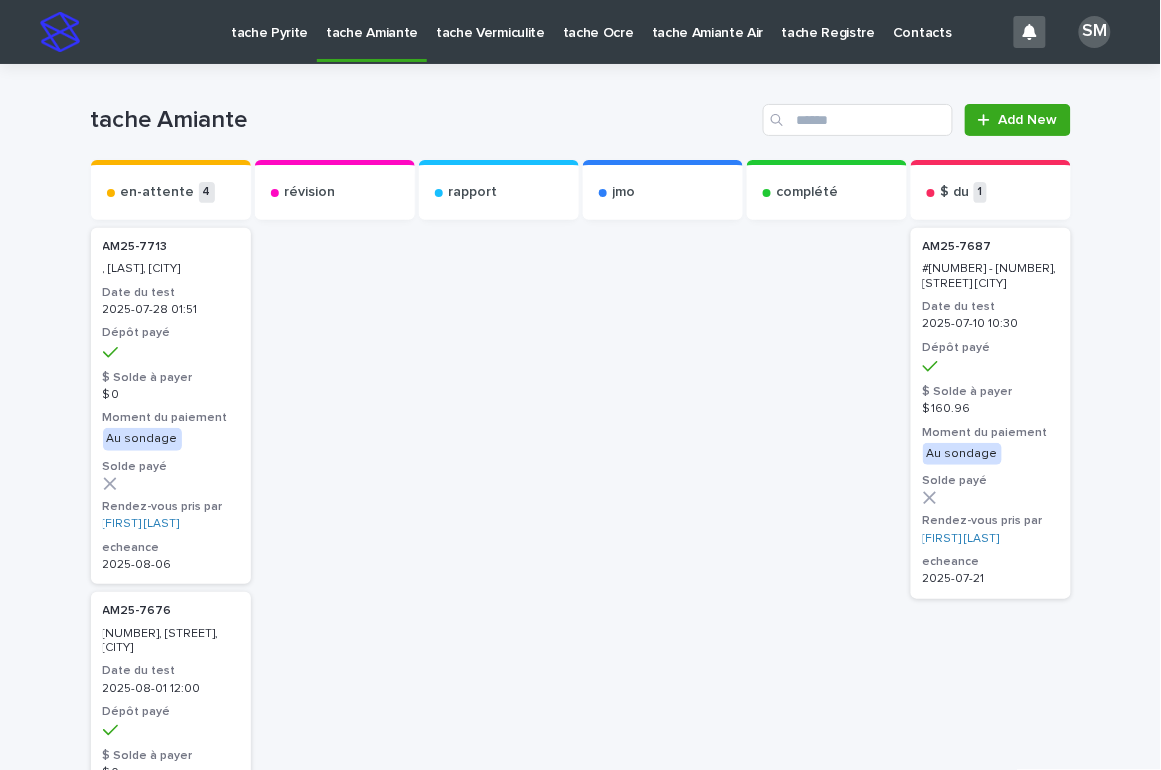 click on "tache Vermiculite" at bounding box center [490, 21] 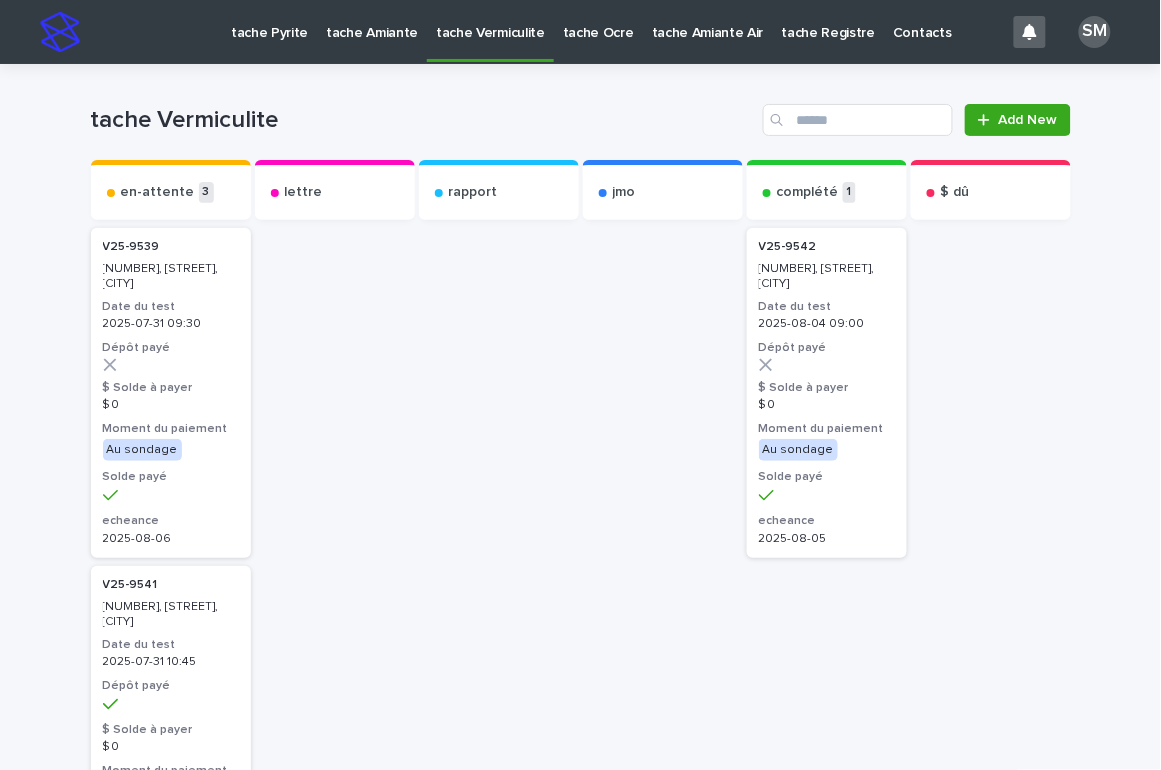 click on "tache Ocre" at bounding box center (598, 21) 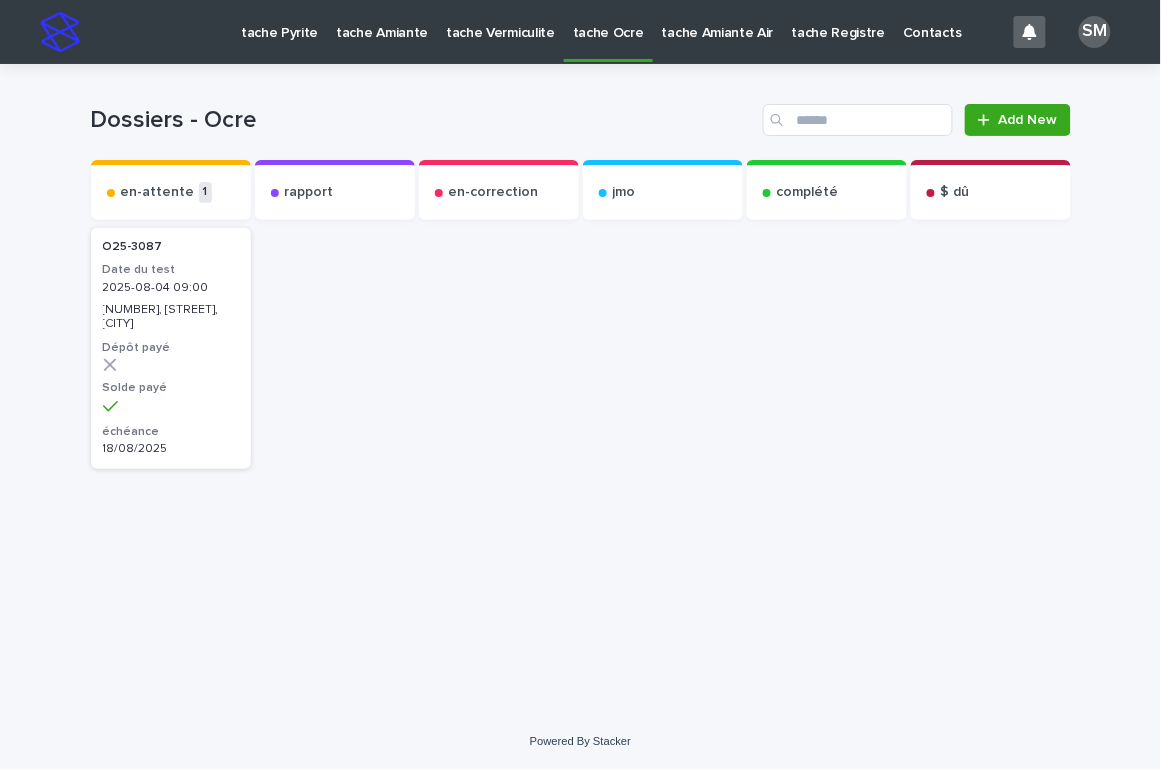 click on "tache Pyrite" at bounding box center (279, 31) 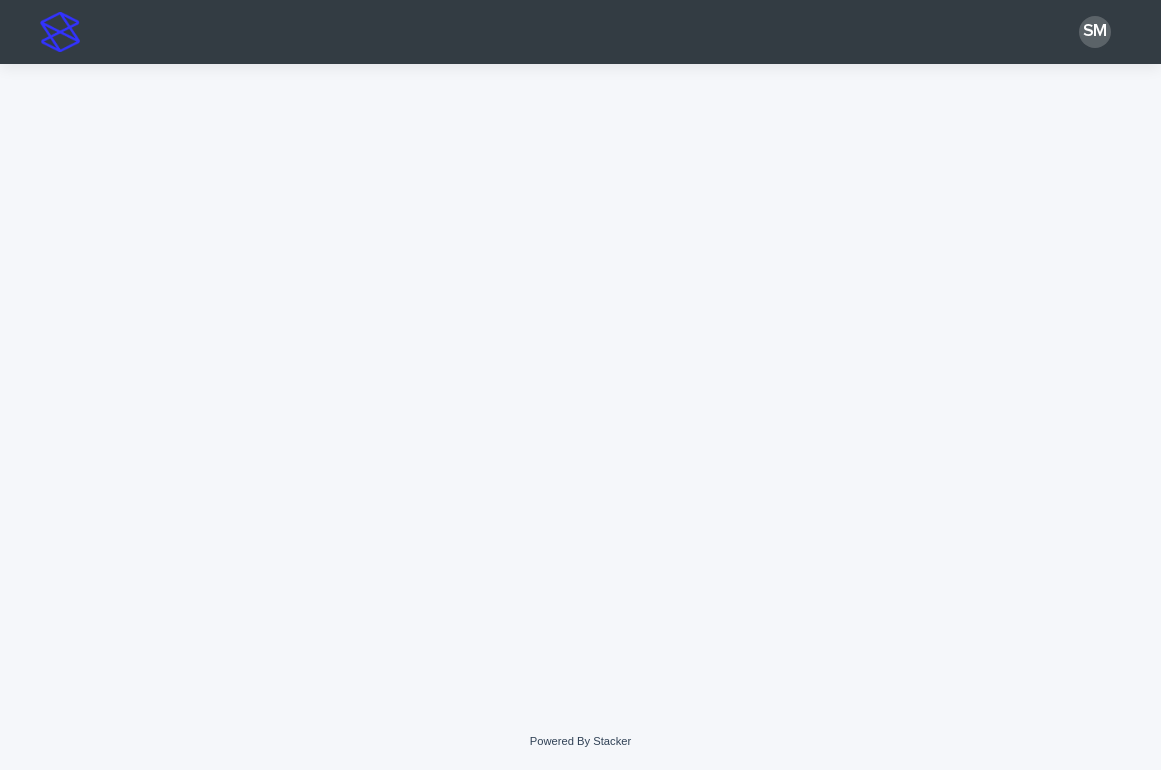 scroll, scrollTop: 0, scrollLeft: 0, axis: both 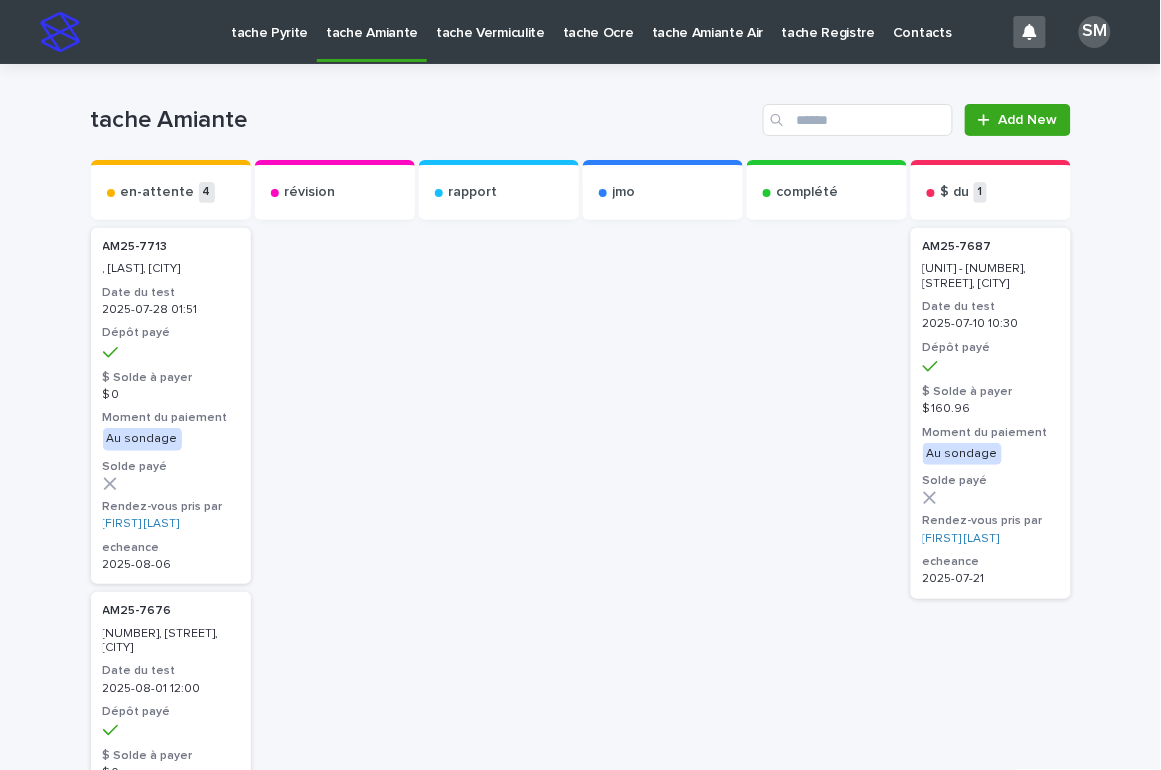 click on "tache Pyrite" at bounding box center (269, 21) 